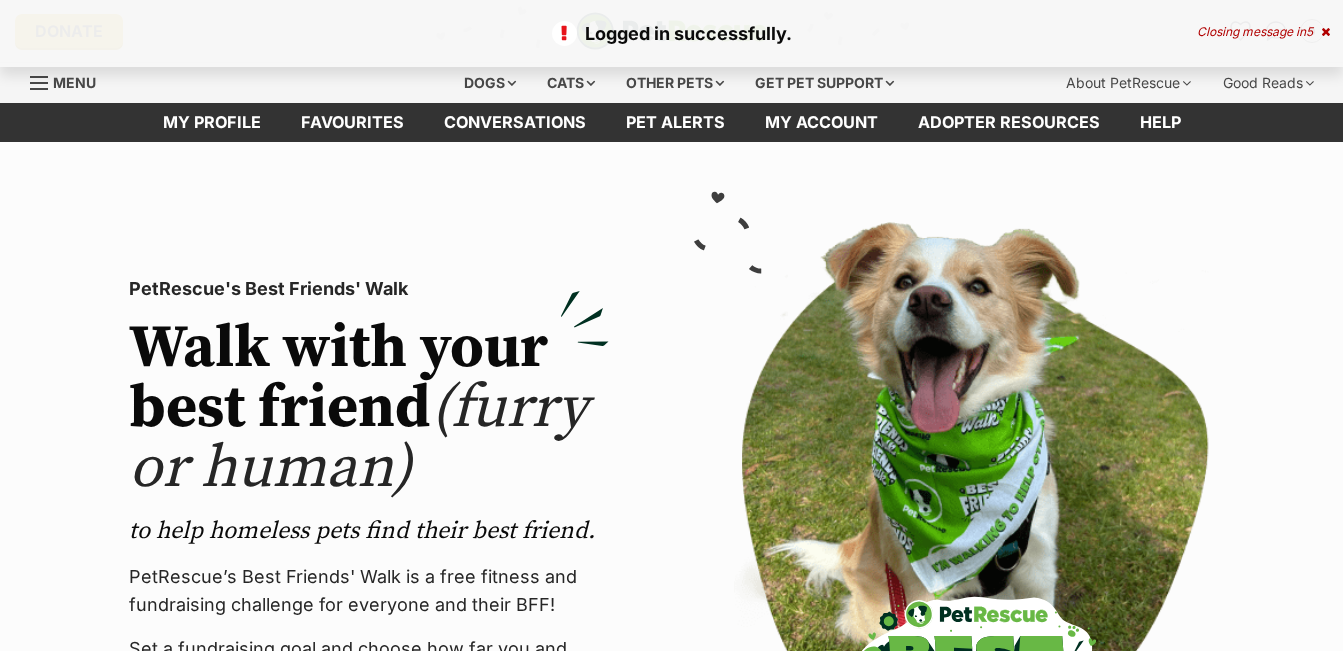 scroll, scrollTop: 0, scrollLeft: 0, axis: both 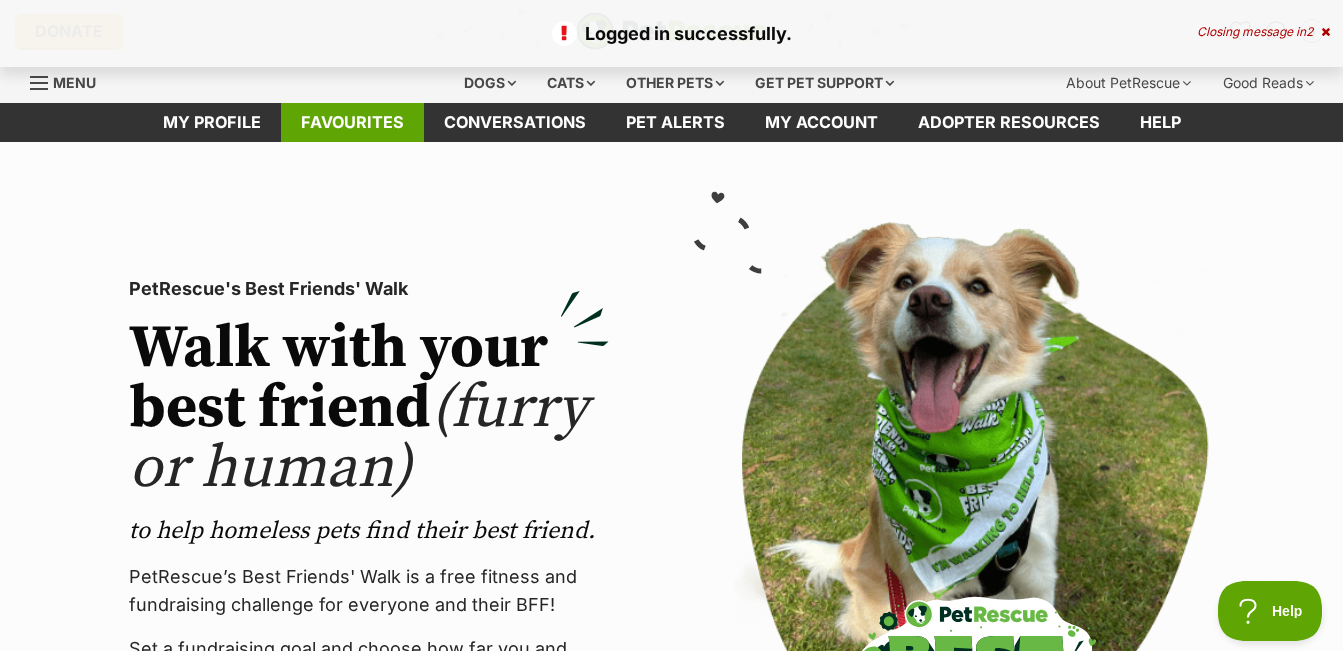click on "Favourites" at bounding box center (352, 122) 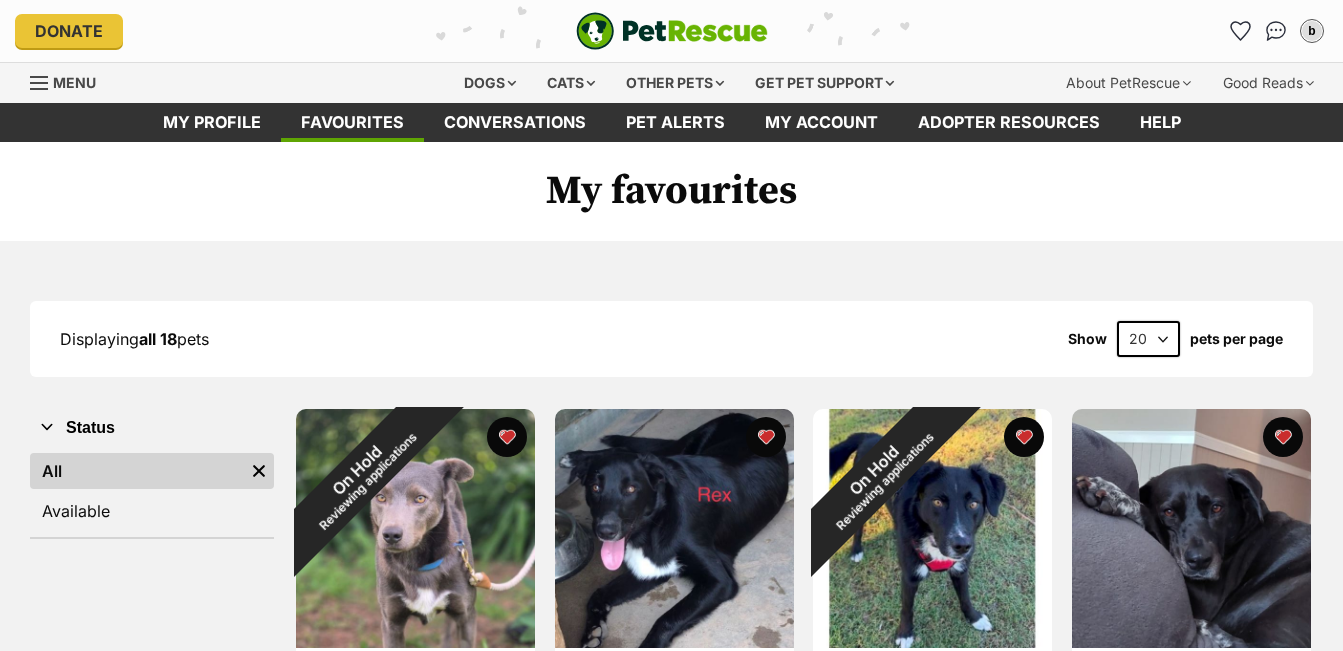 scroll, scrollTop: 100, scrollLeft: 0, axis: vertical 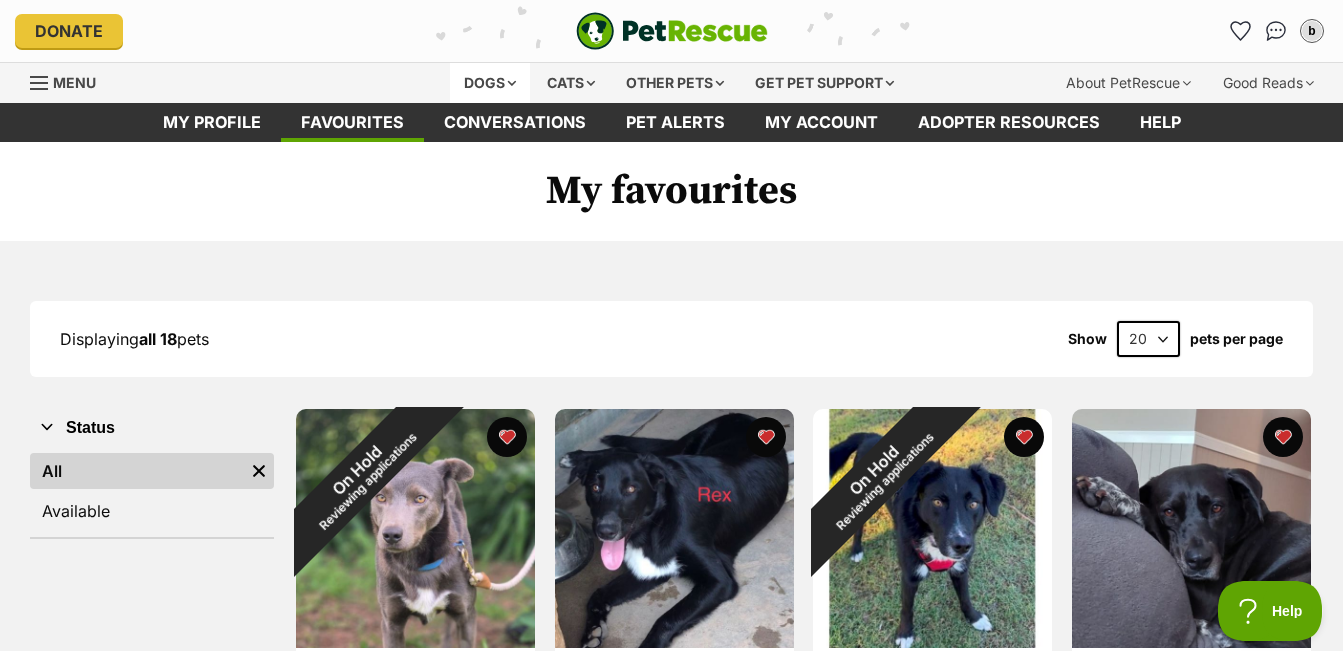 click on "Dogs" at bounding box center (490, 83) 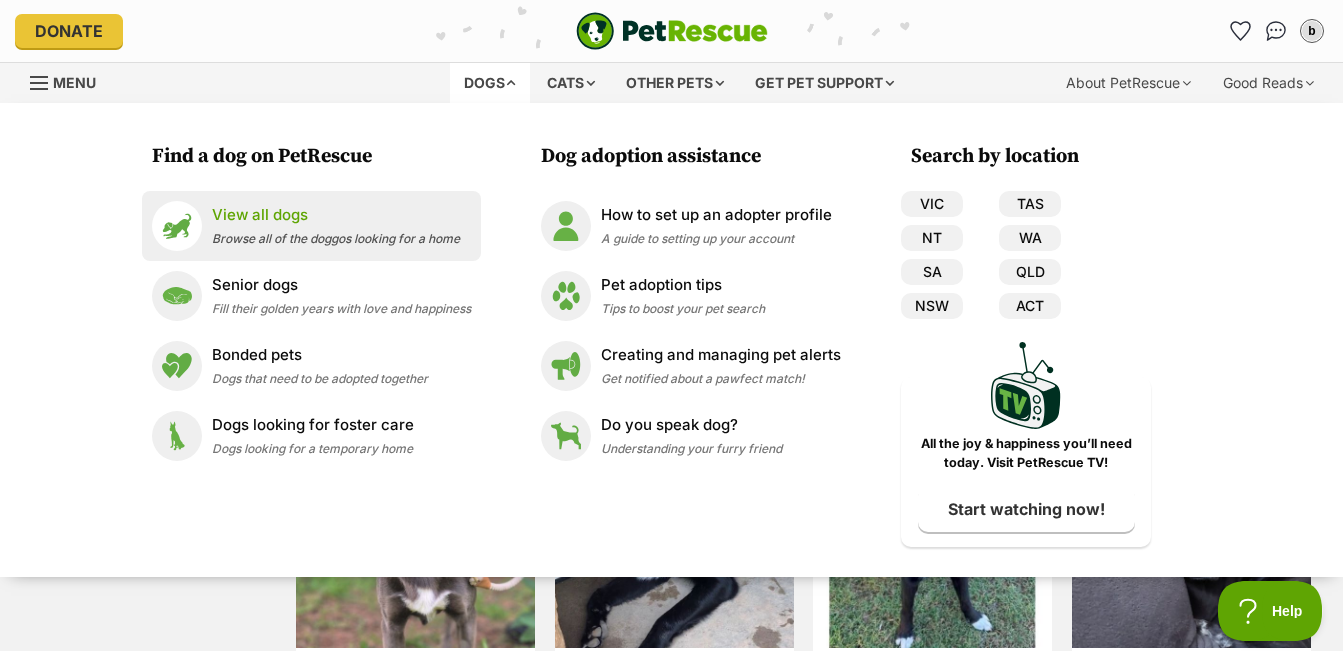 click on "View all dogs" at bounding box center [336, 215] 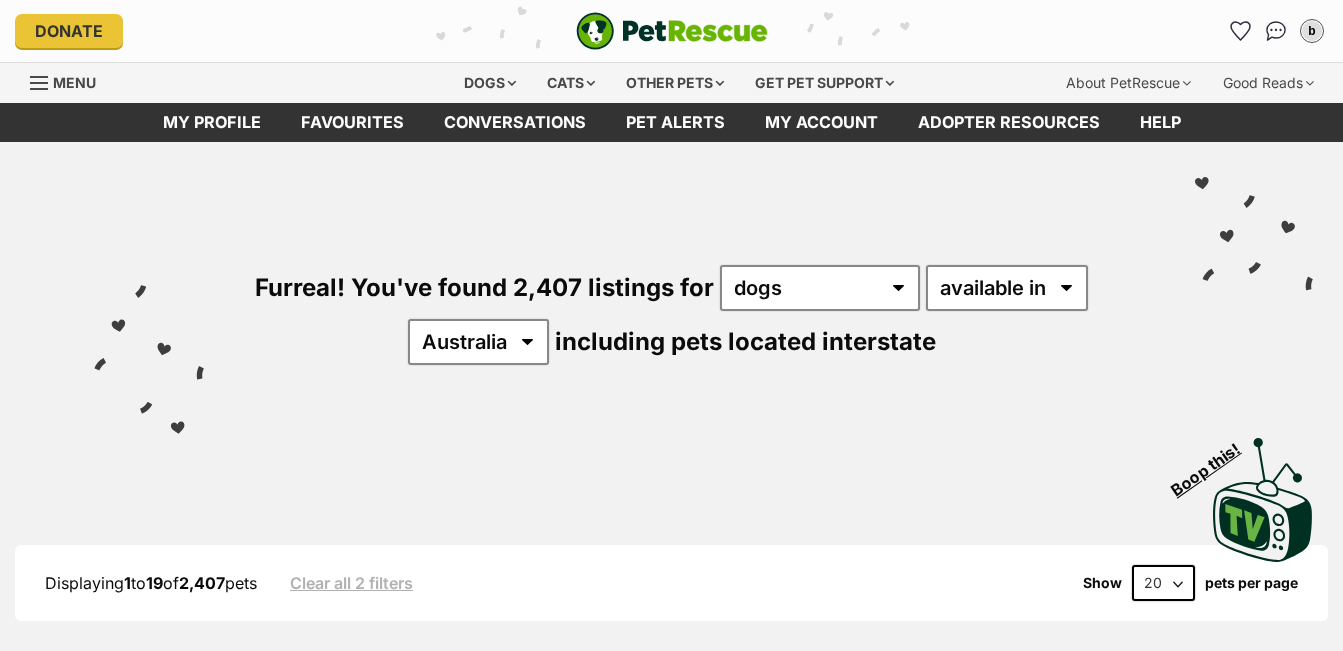 scroll, scrollTop: 0, scrollLeft: 0, axis: both 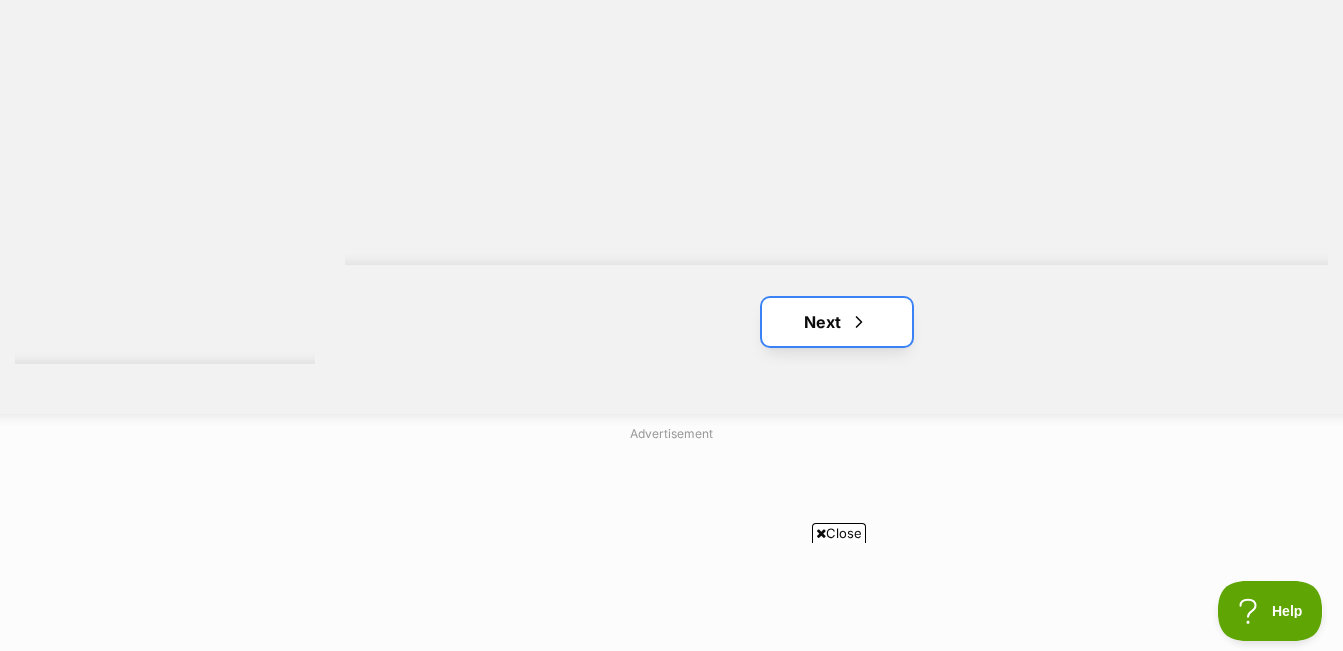 click at bounding box center [859, 322] 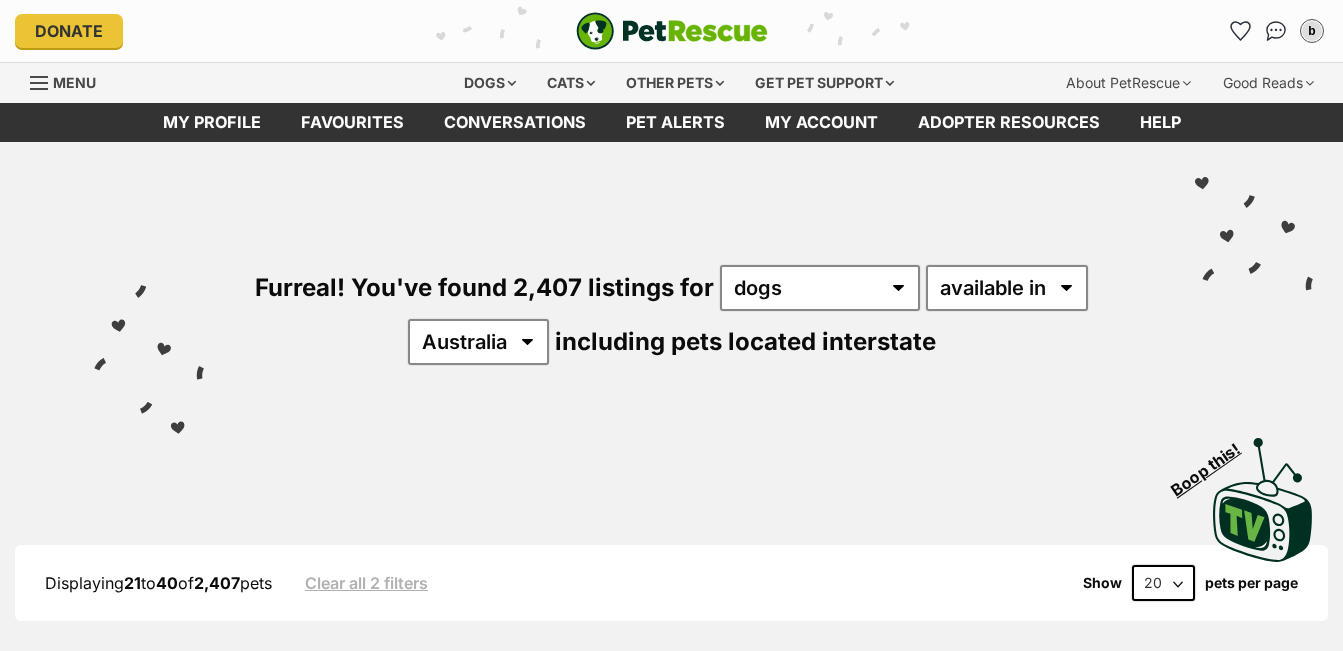 scroll, scrollTop: 0, scrollLeft: 0, axis: both 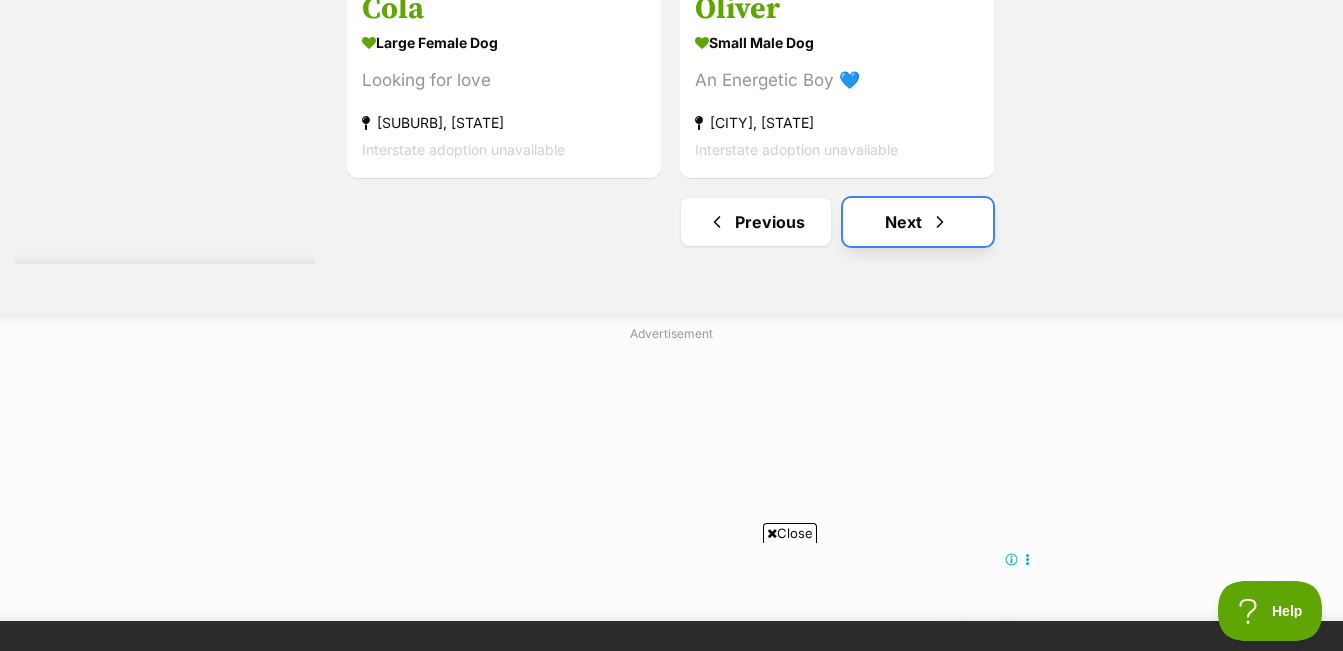 click on "Next" at bounding box center (918, 222) 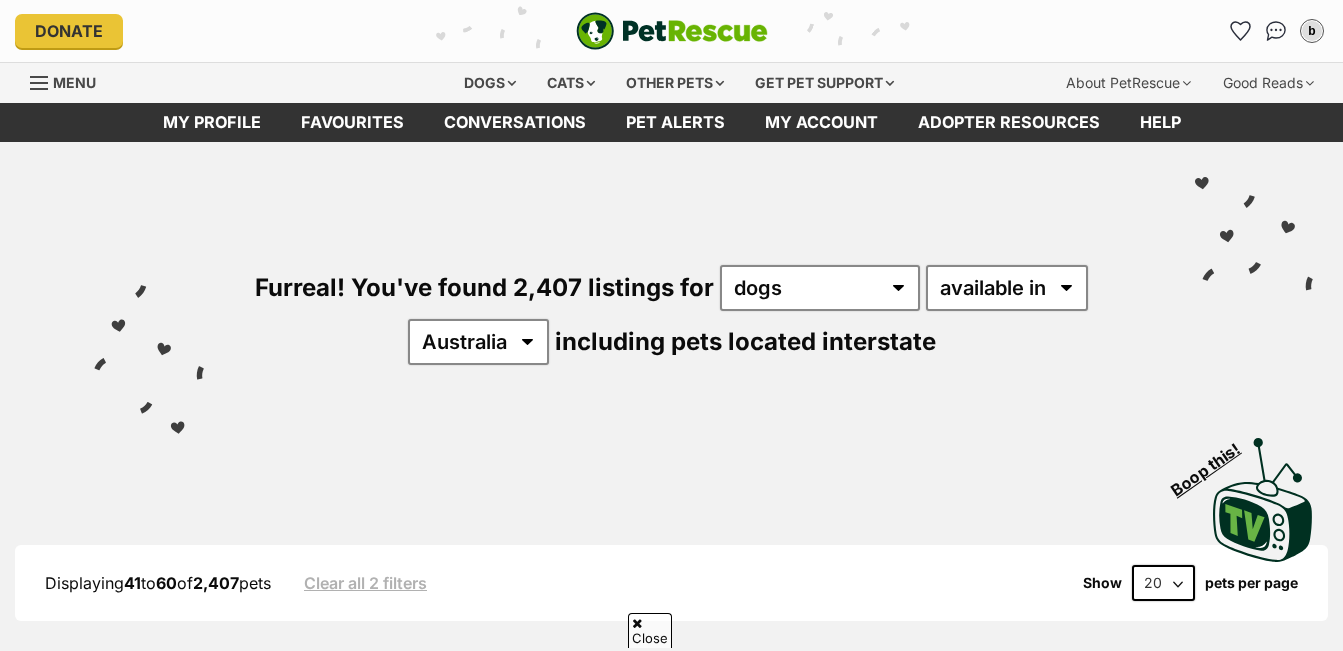 scroll, scrollTop: 600, scrollLeft: 0, axis: vertical 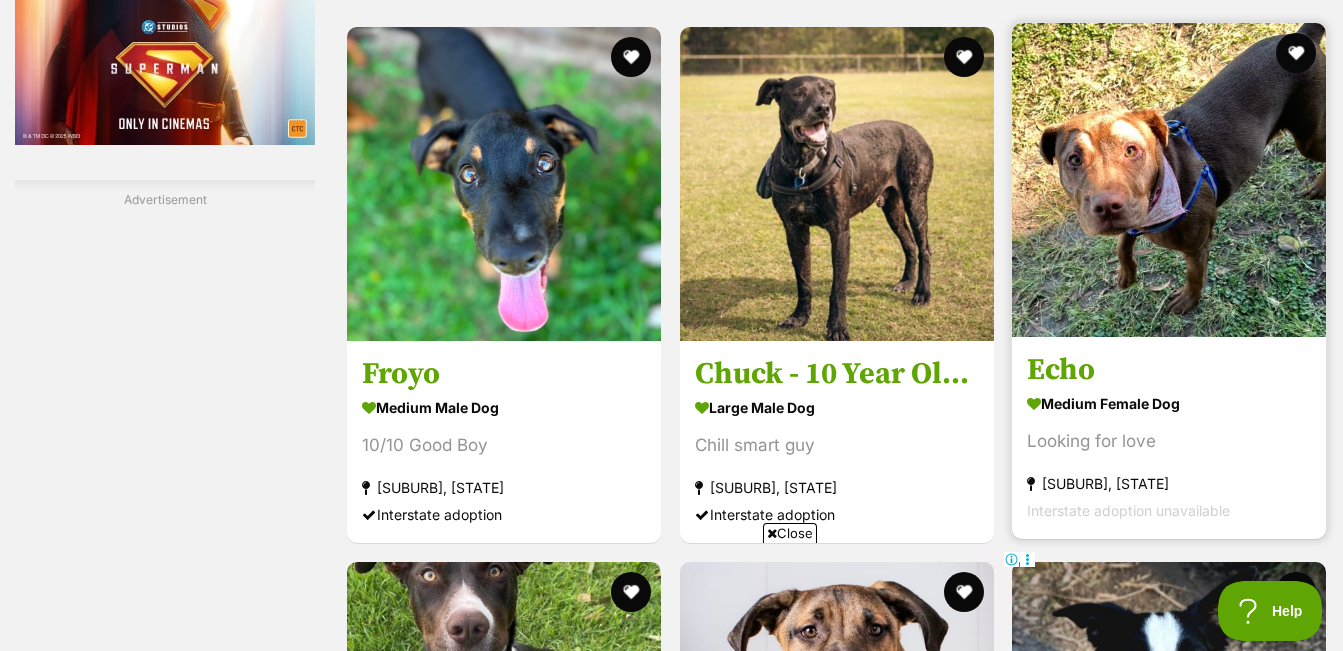 click at bounding box center [1169, 180] 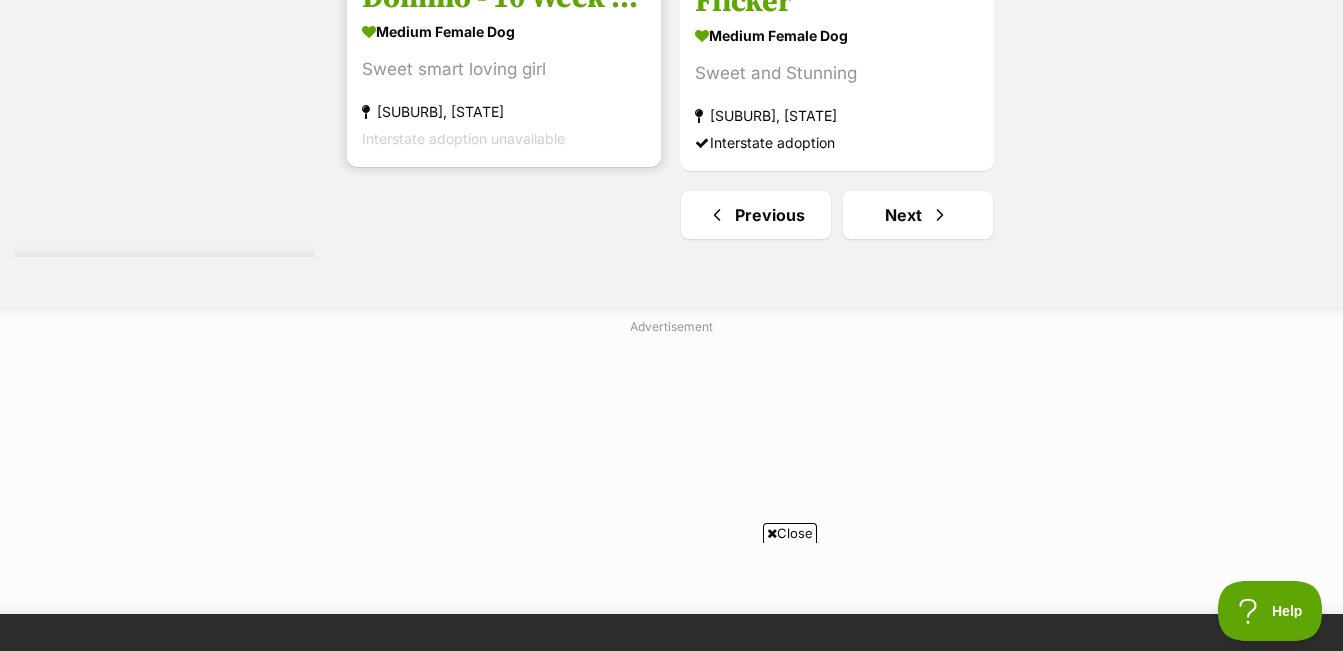 scroll, scrollTop: 5300, scrollLeft: 0, axis: vertical 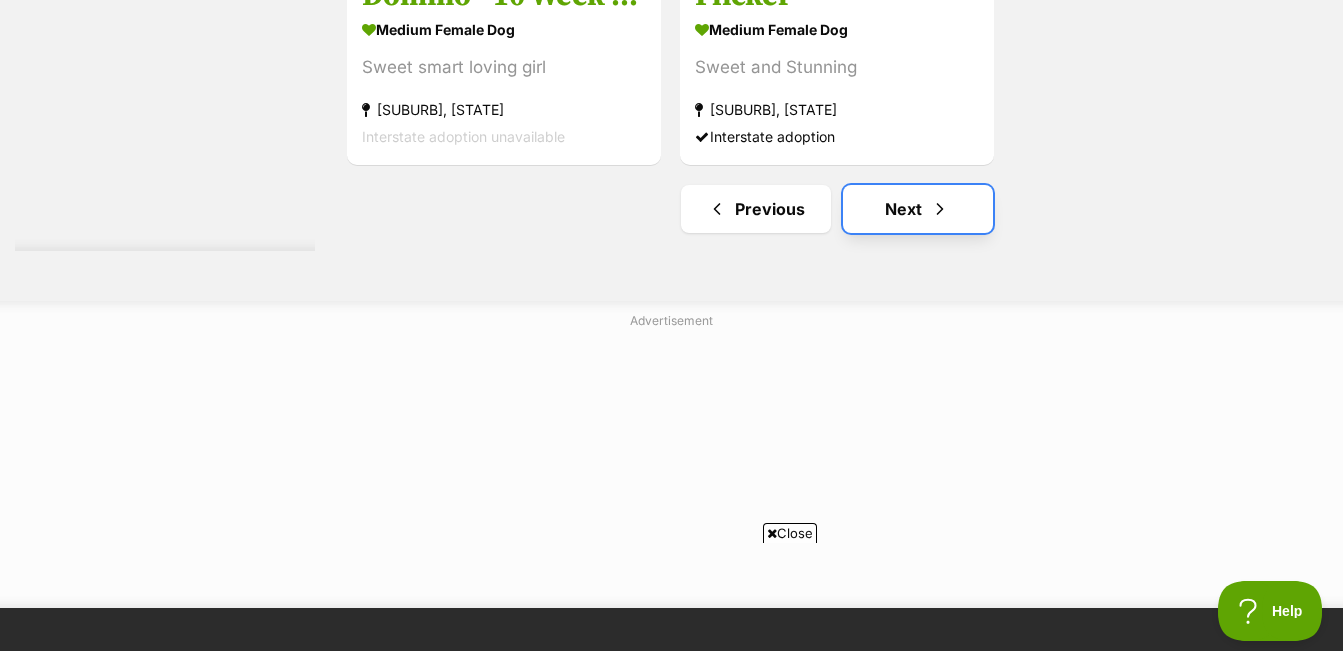 click at bounding box center (940, 209) 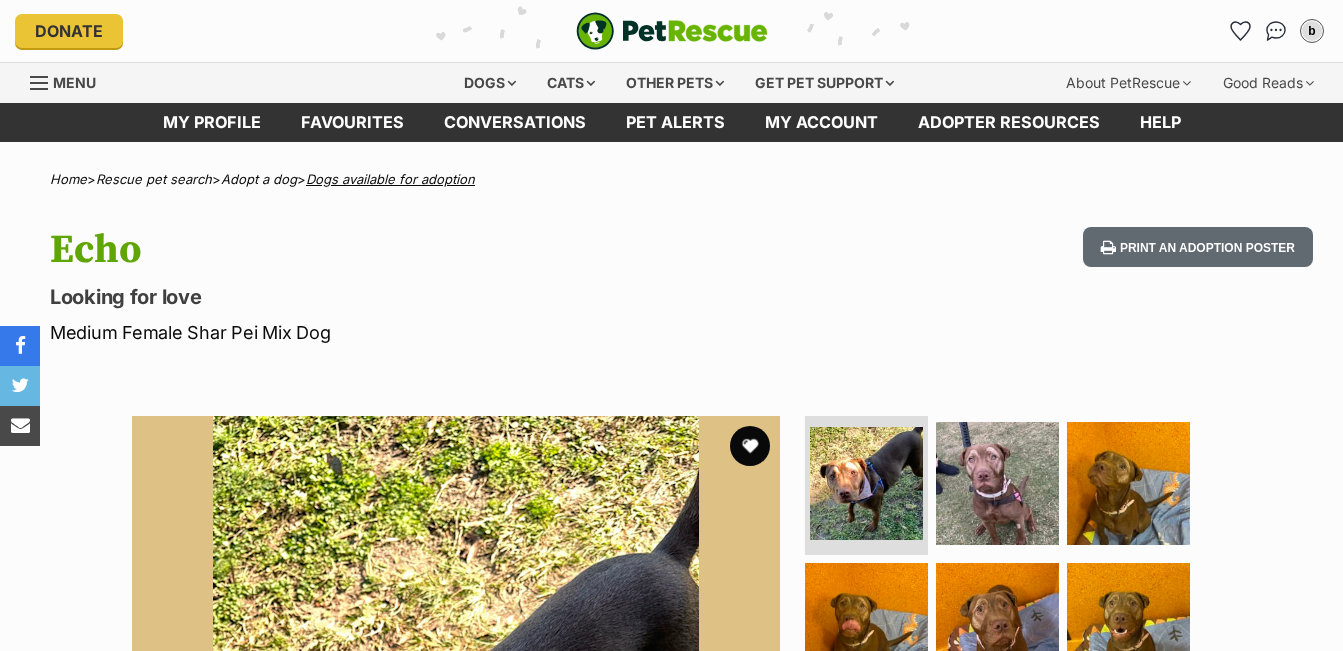 scroll, scrollTop: 0, scrollLeft: 0, axis: both 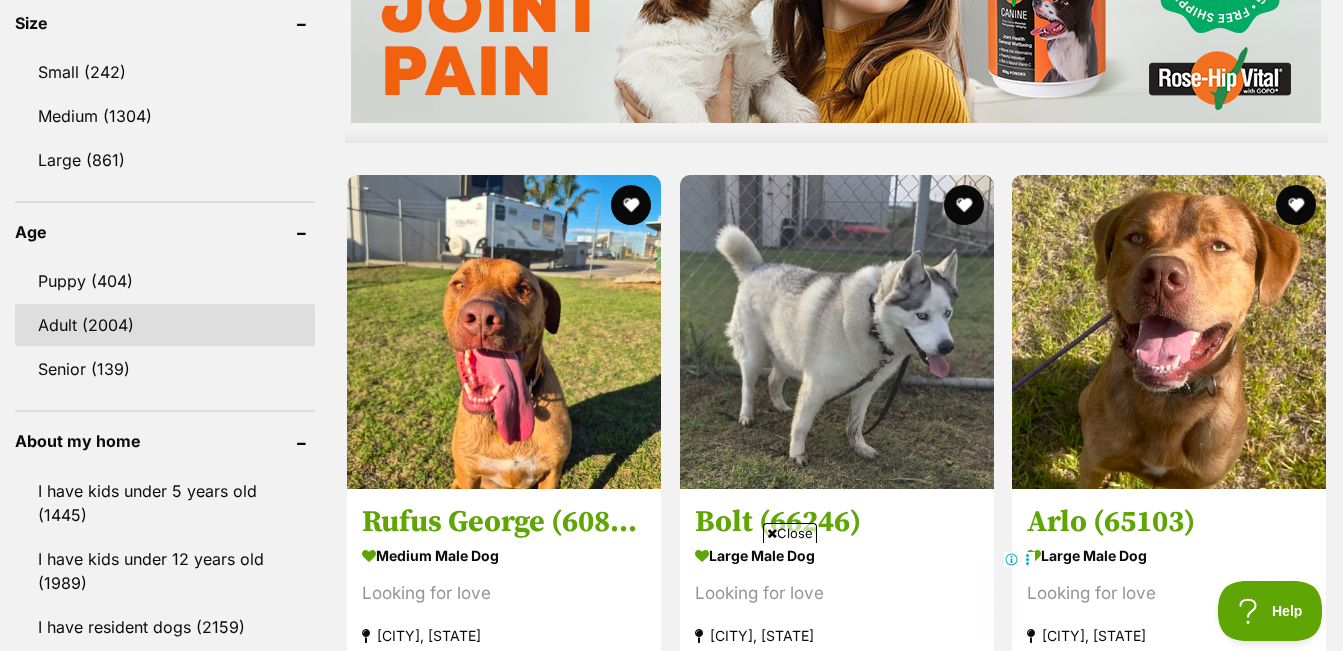 click on "Adult (2004)" at bounding box center [165, 325] 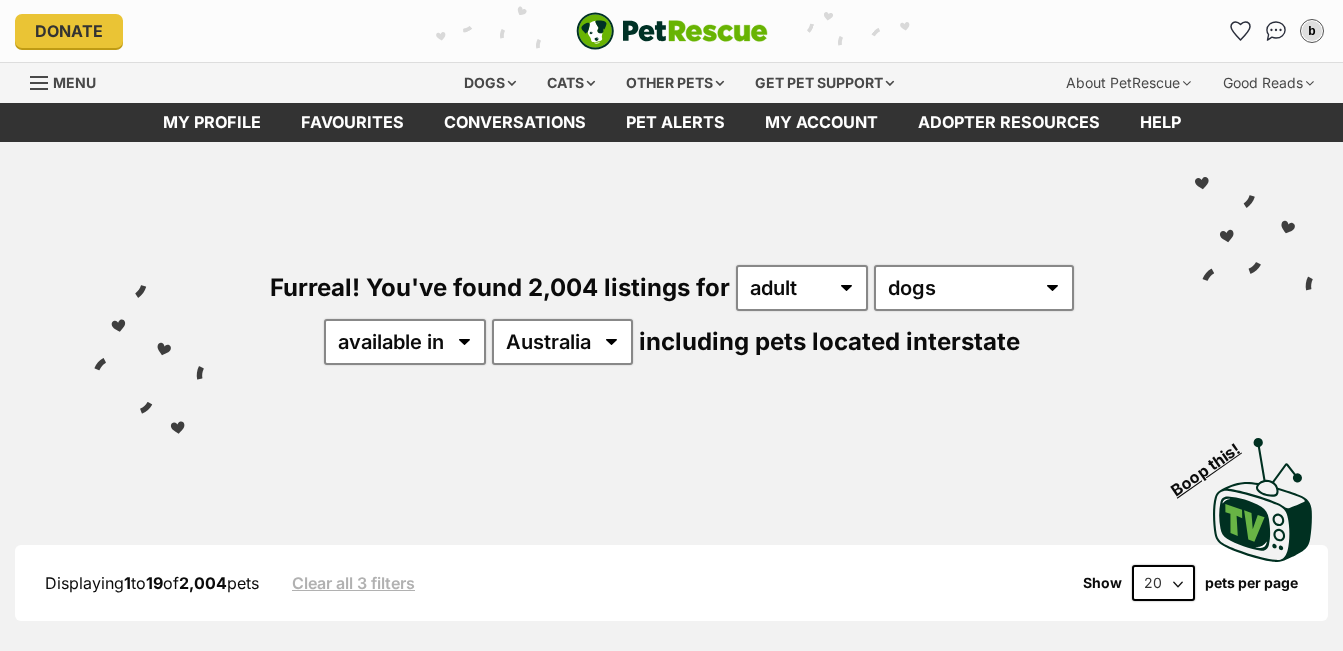 scroll, scrollTop: 0, scrollLeft: 0, axis: both 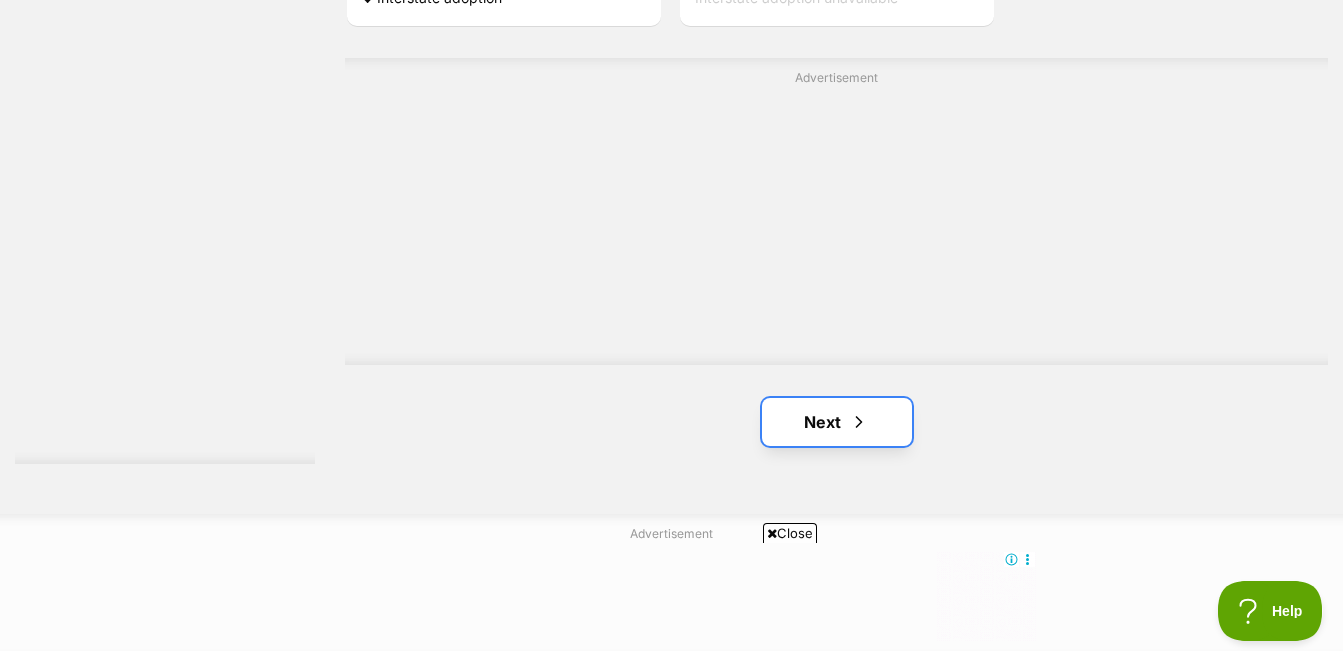 click at bounding box center [859, 422] 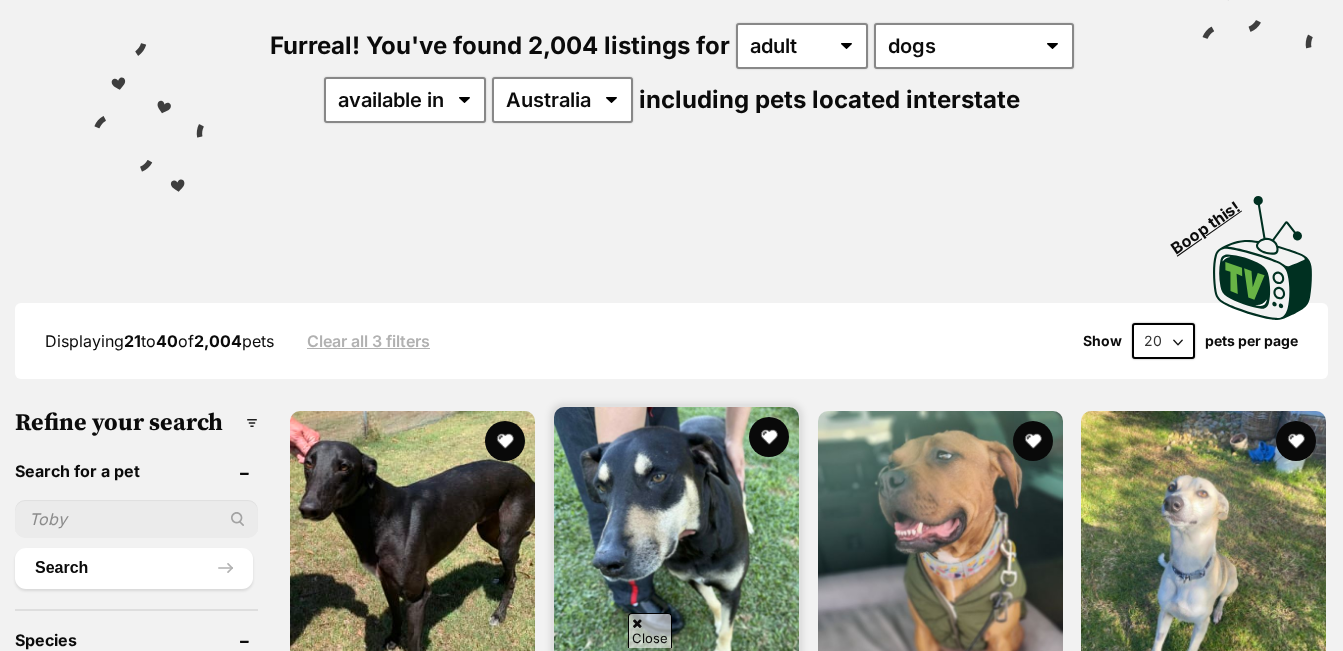scroll, scrollTop: 500, scrollLeft: 0, axis: vertical 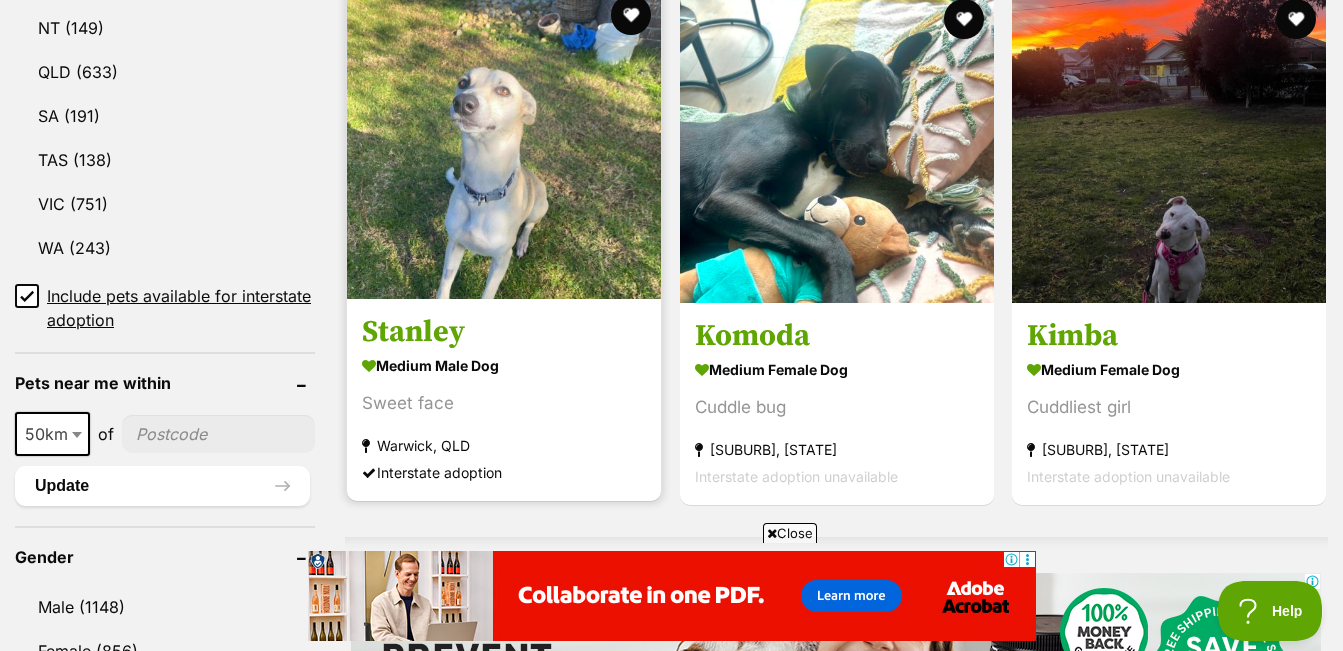 click at bounding box center [504, 142] 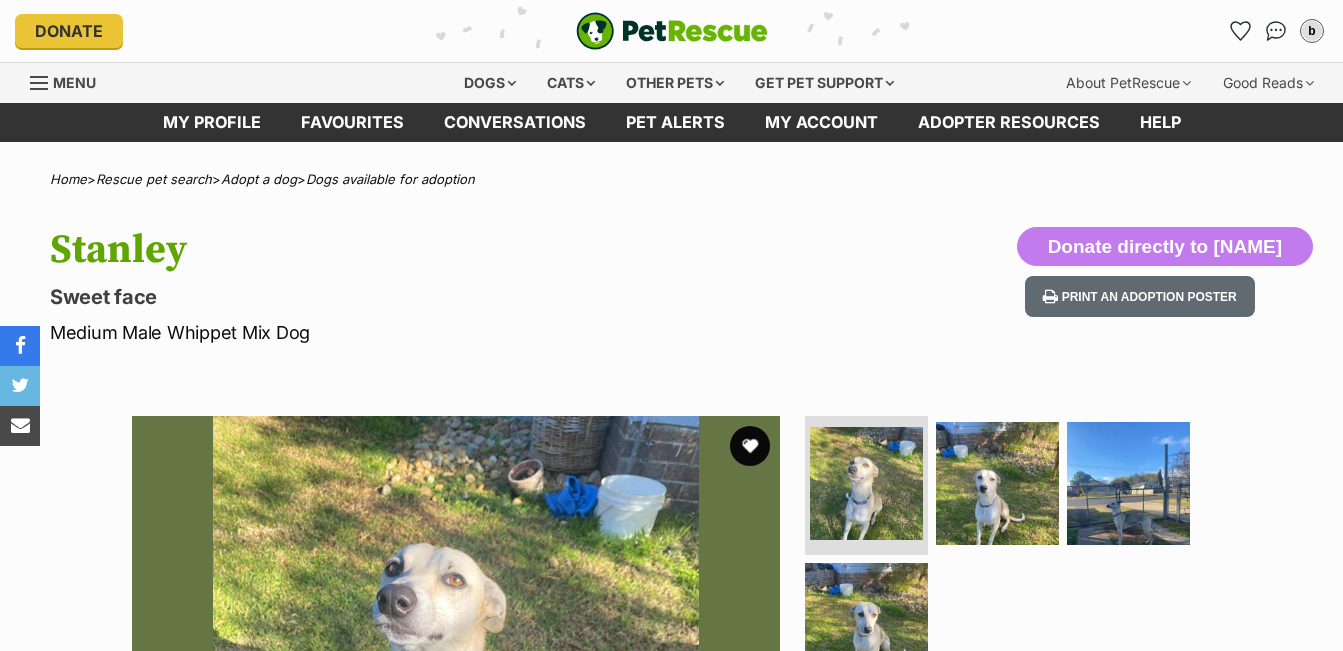scroll, scrollTop: 0, scrollLeft: 0, axis: both 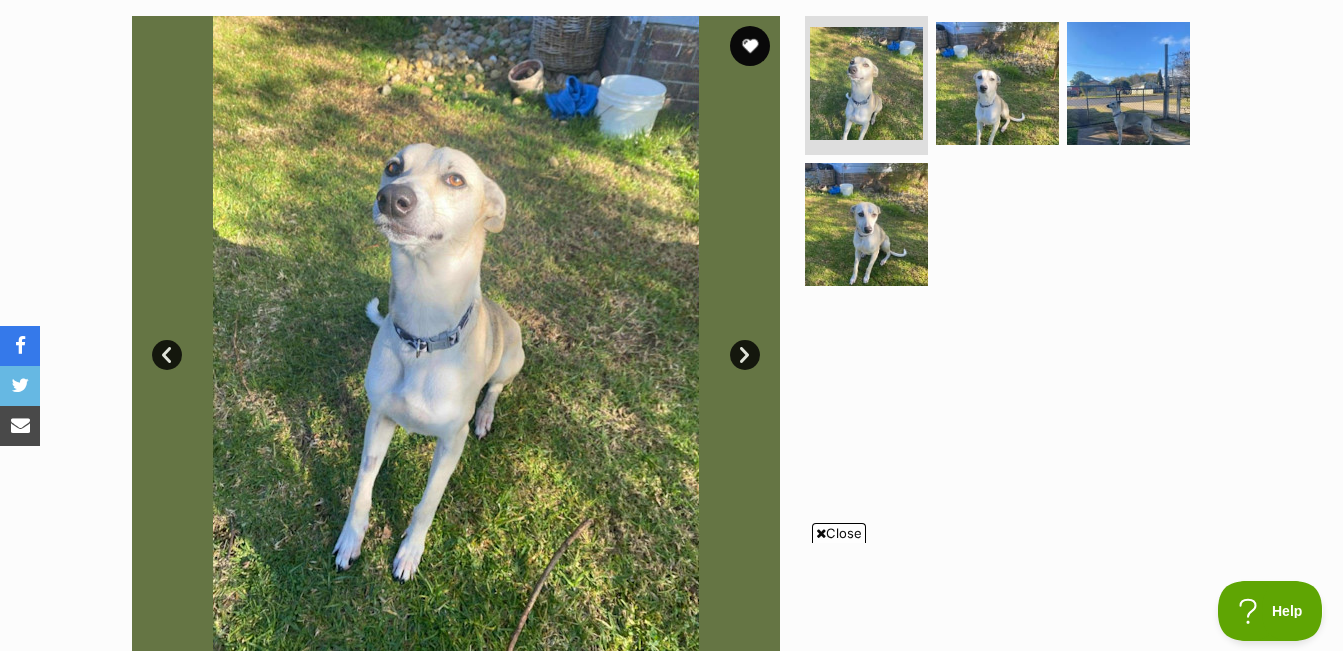 click on "Next" at bounding box center (745, 355) 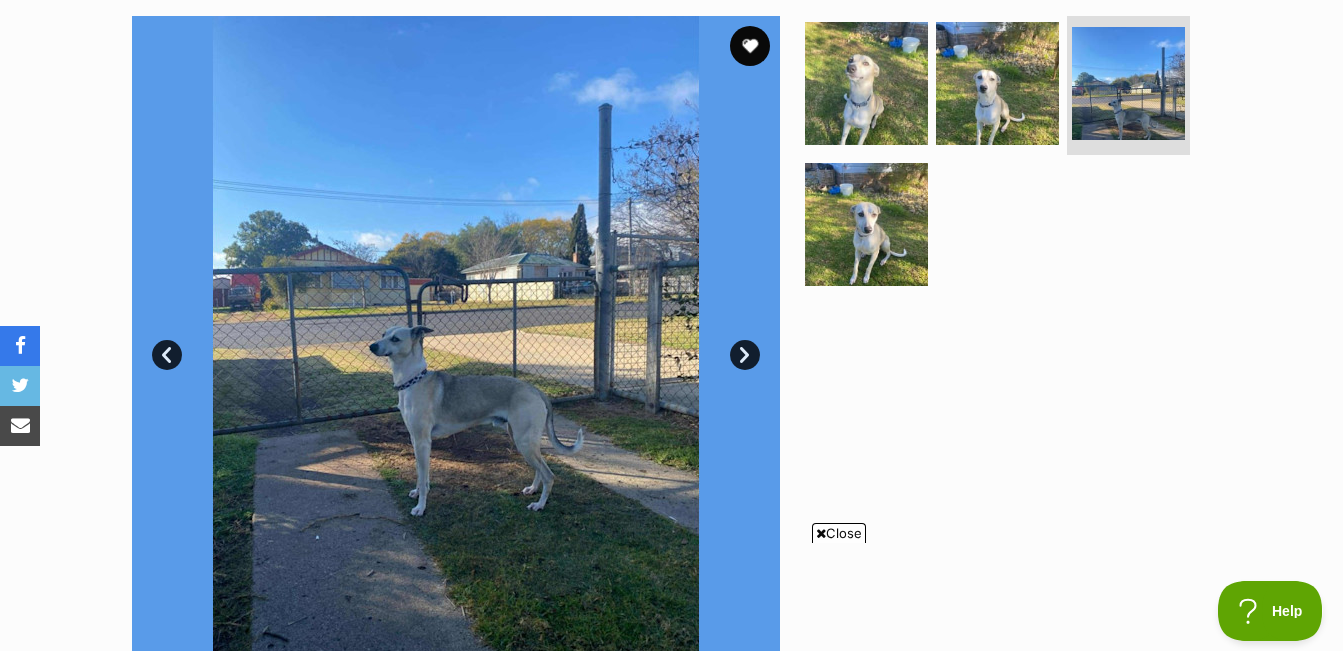 click on "Next" at bounding box center [745, 355] 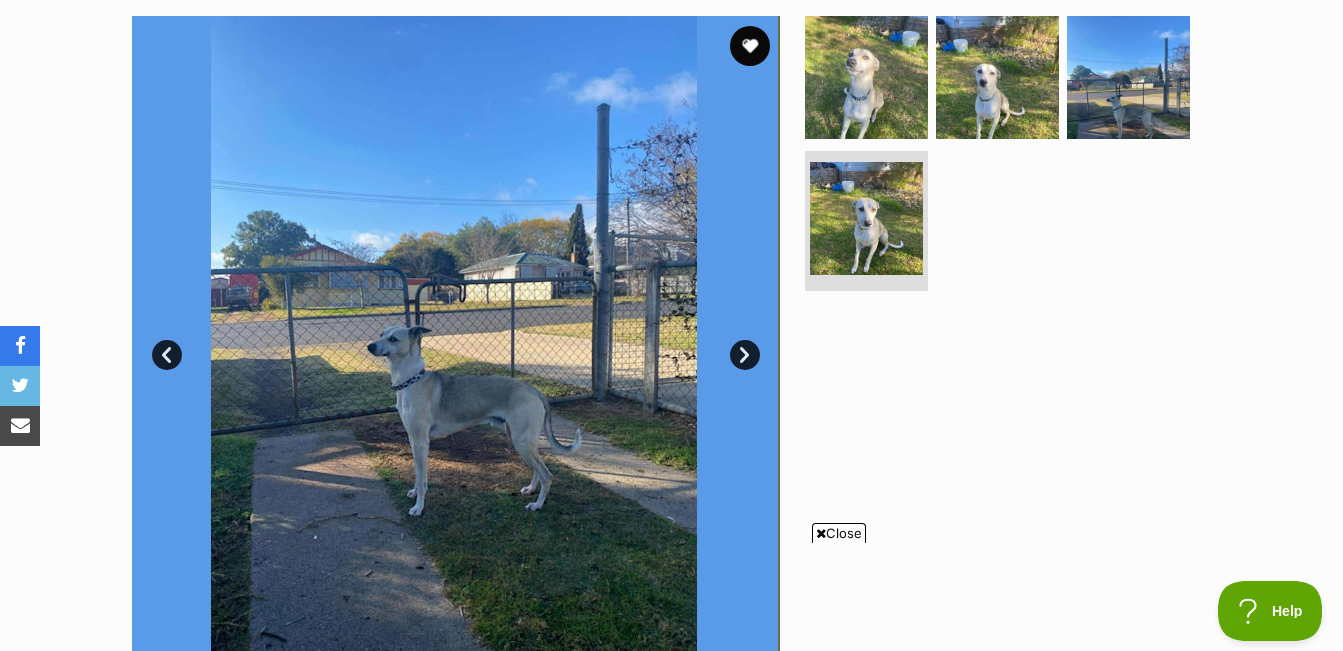 click on "Next" at bounding box center (745, 355) 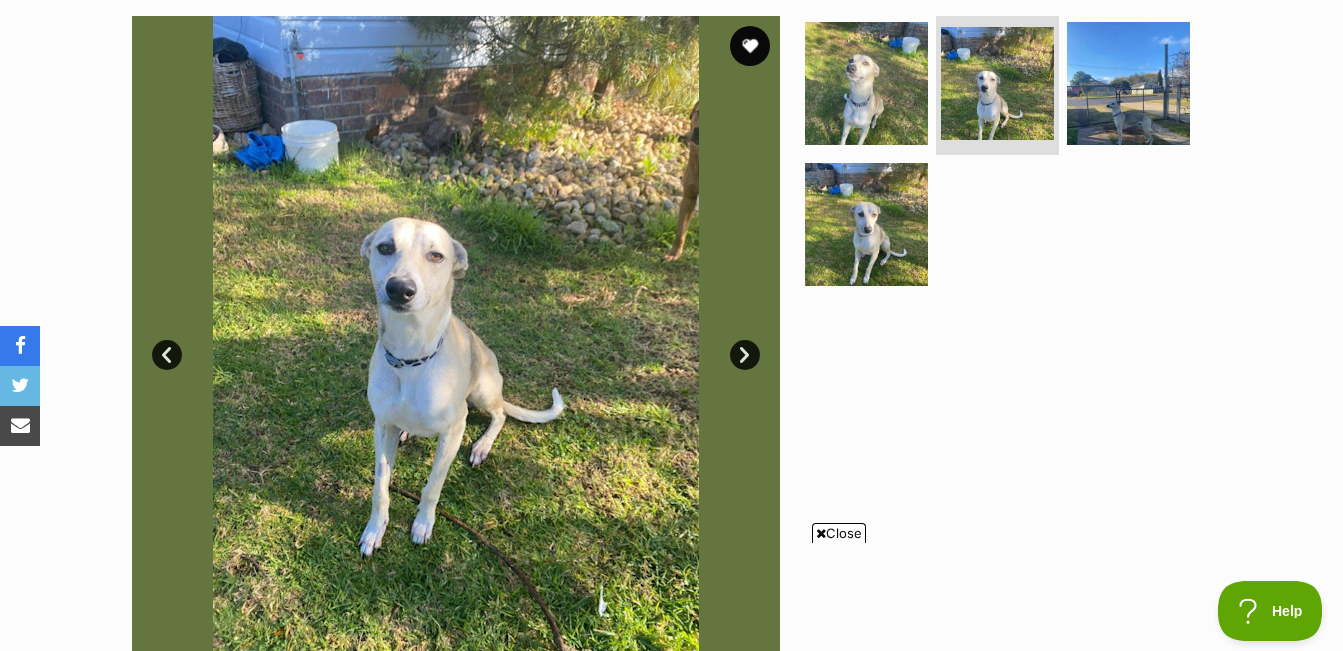 click on "Next" at bounding box center [745, 355] 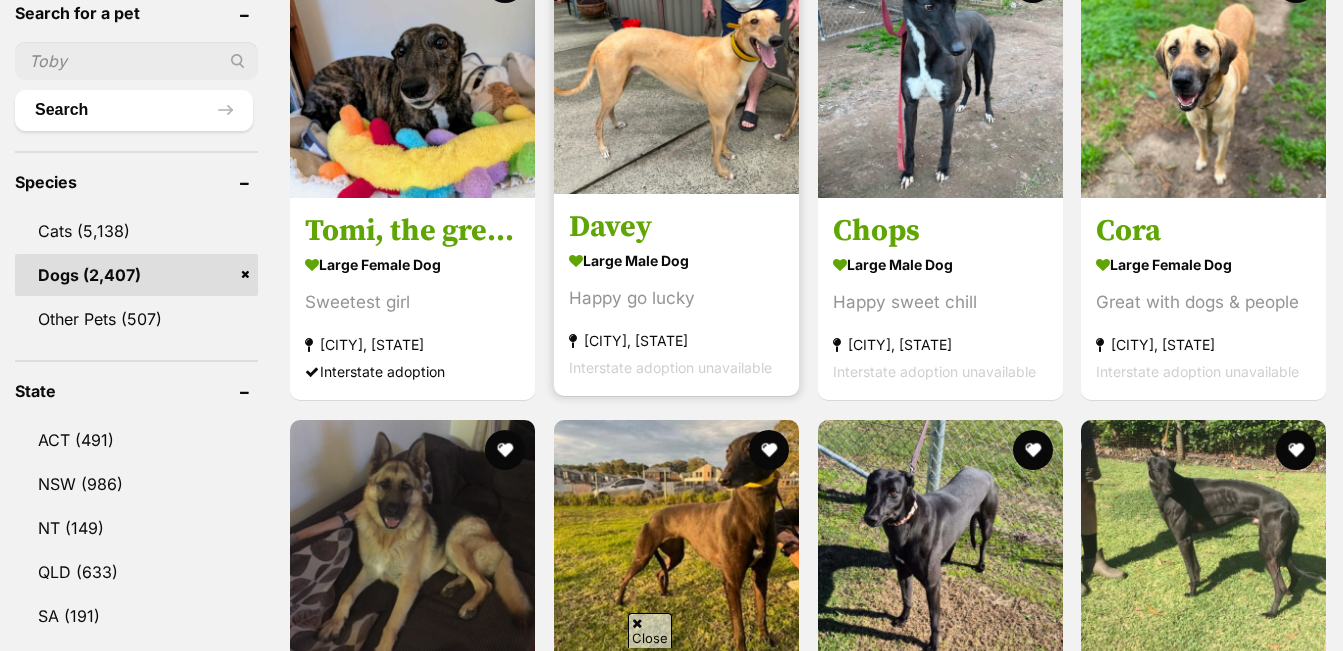 scroll, scrollTop: 700, scrollLeft: 0, axis: vertical 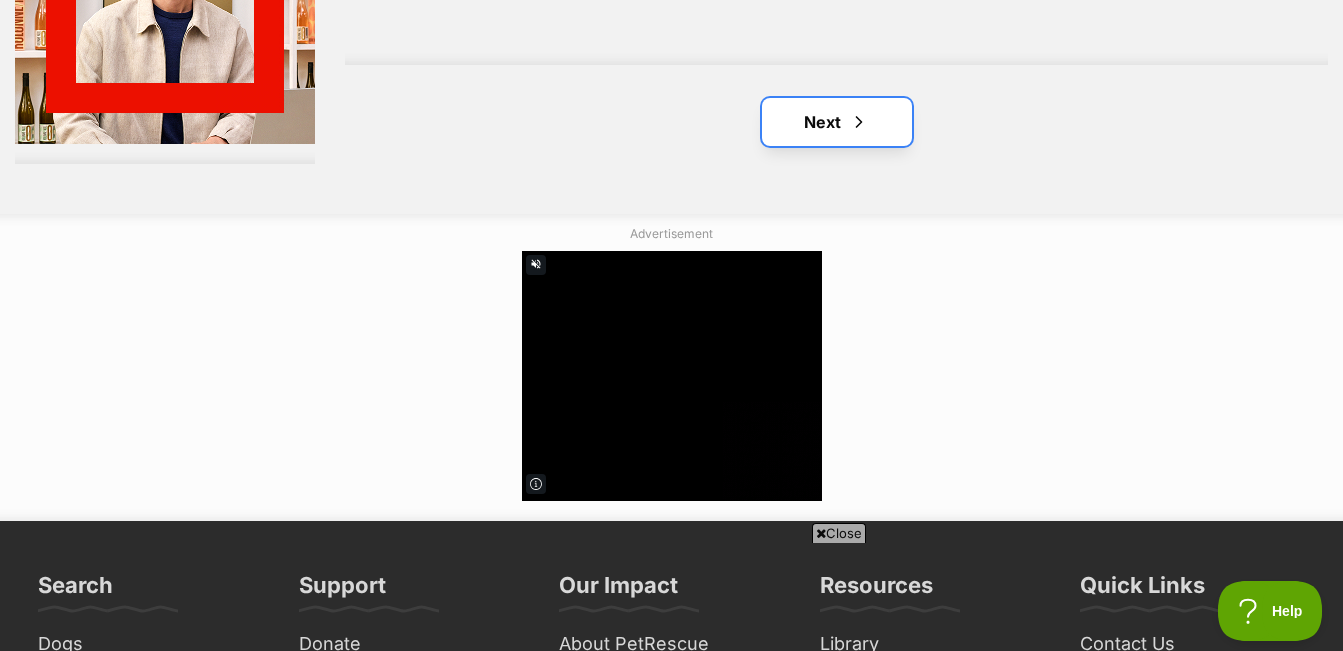 click on "Next" at bounding box center (837, 122) 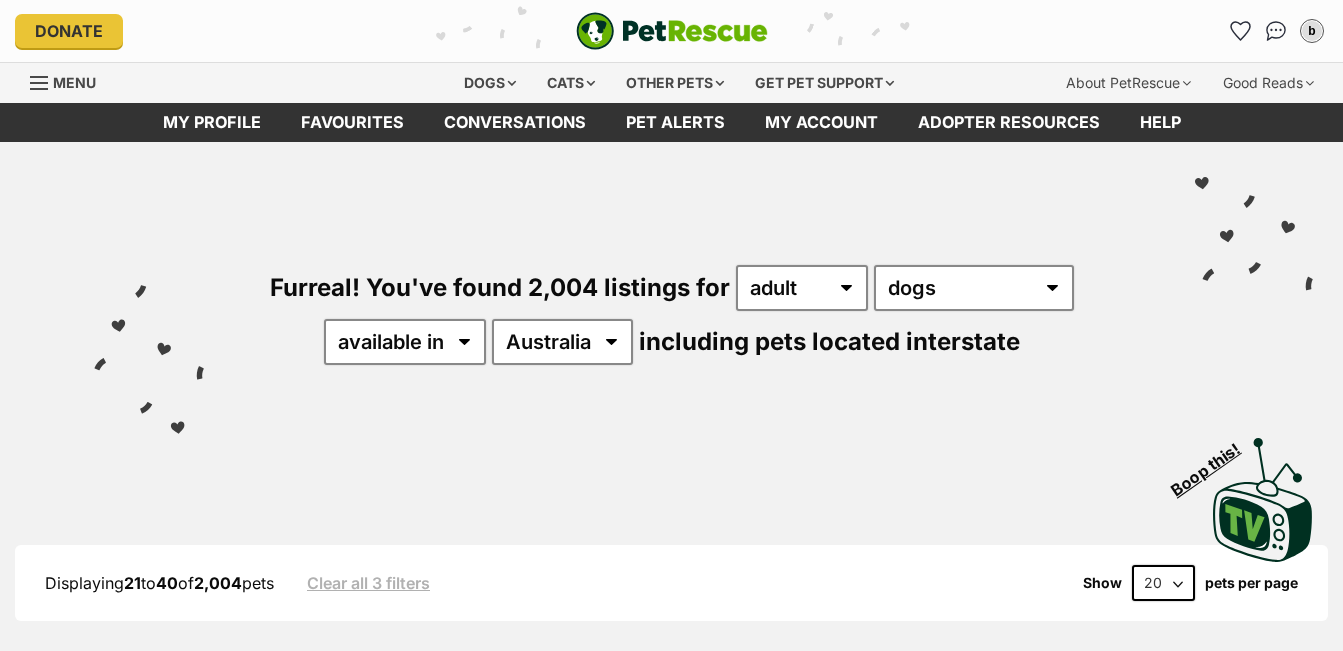 scroll, scrollTop: 0, scrollLeft: 0, axis: both 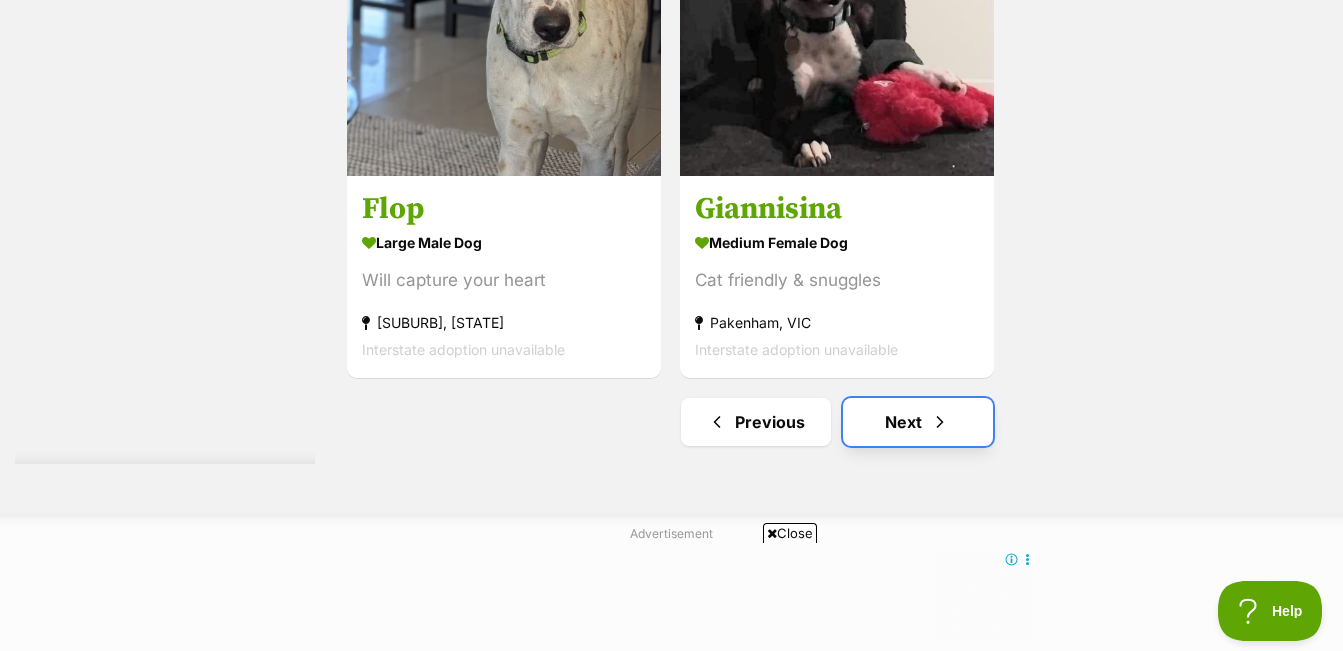 click at bounding box center (940, 422) 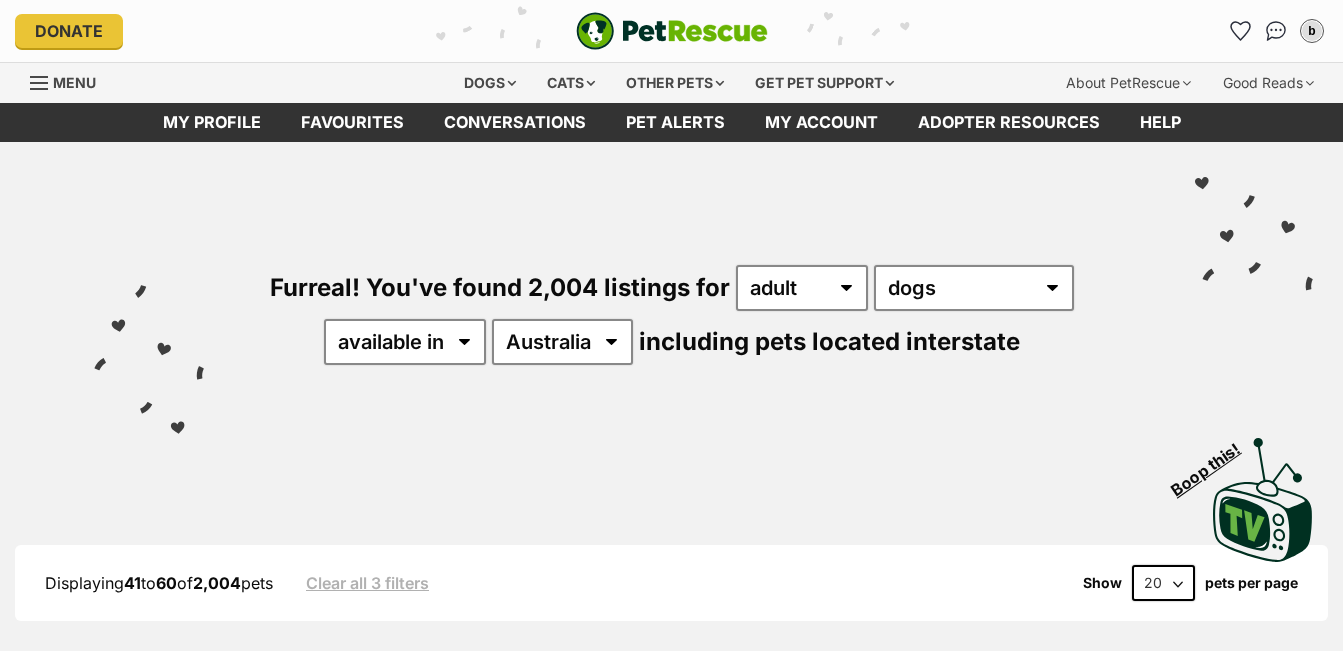 scroll, scrollTop: 0, scrollLeft: 0, axis: both 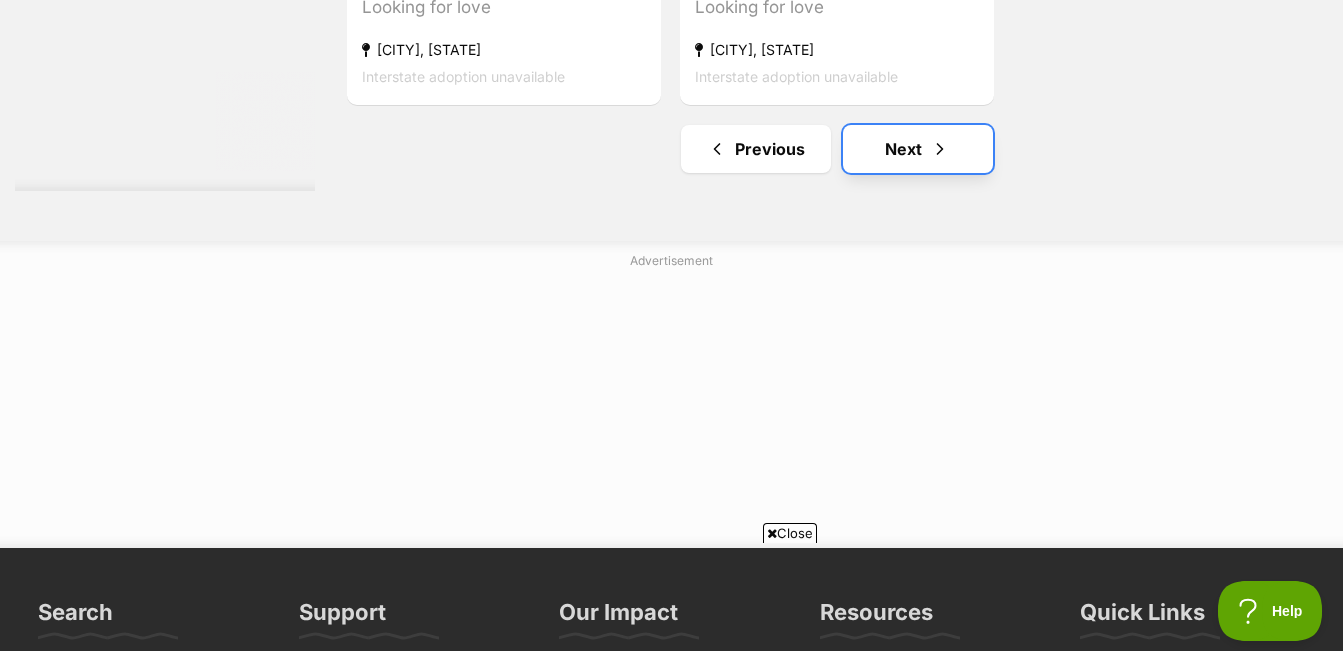 click on "Next" at bounding box center (918, 149) 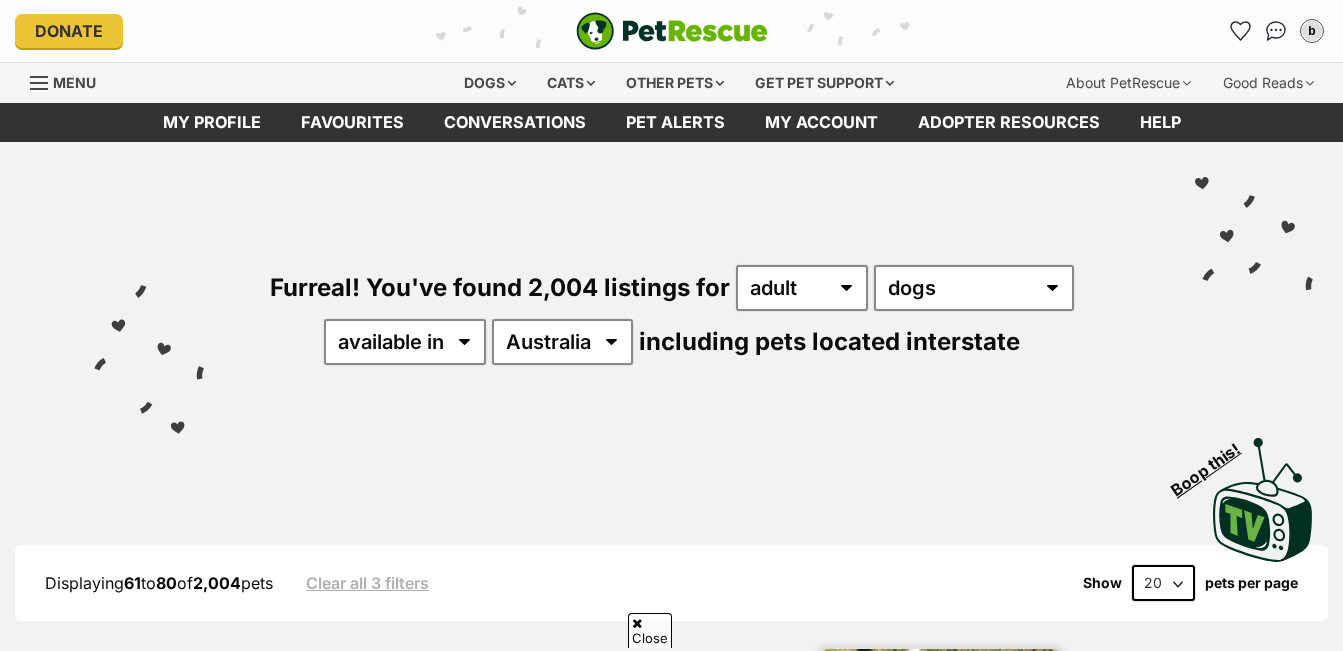 scroll, scrollTop: 400, scrollLeft: 0, axis: vertical 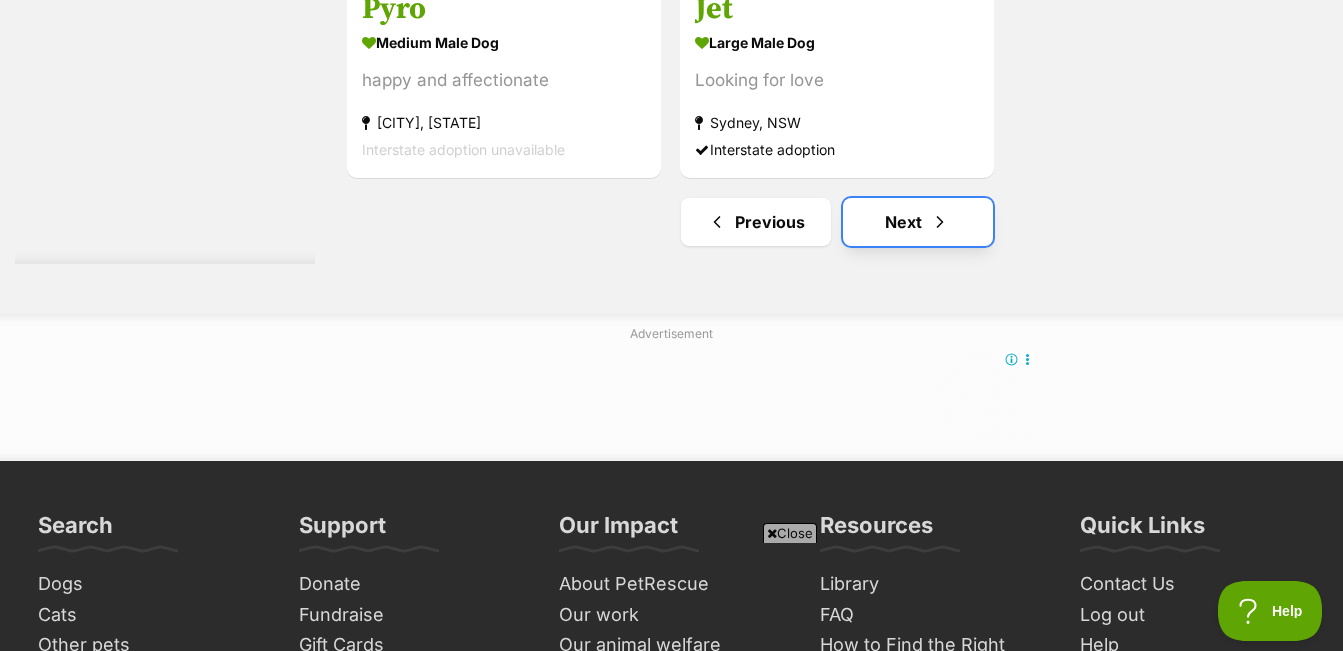 click at bounding box center (940, 222) 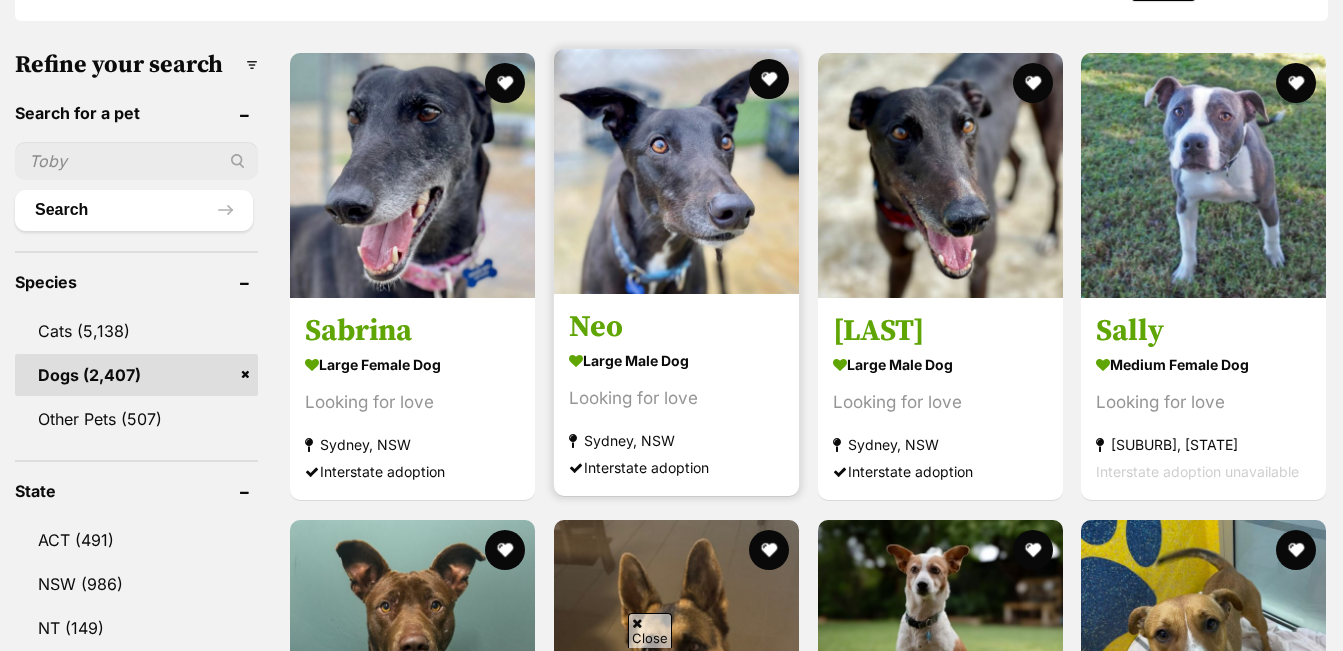 scroll, scrollTop: 600, scrollLeft: 0, axis: vertical 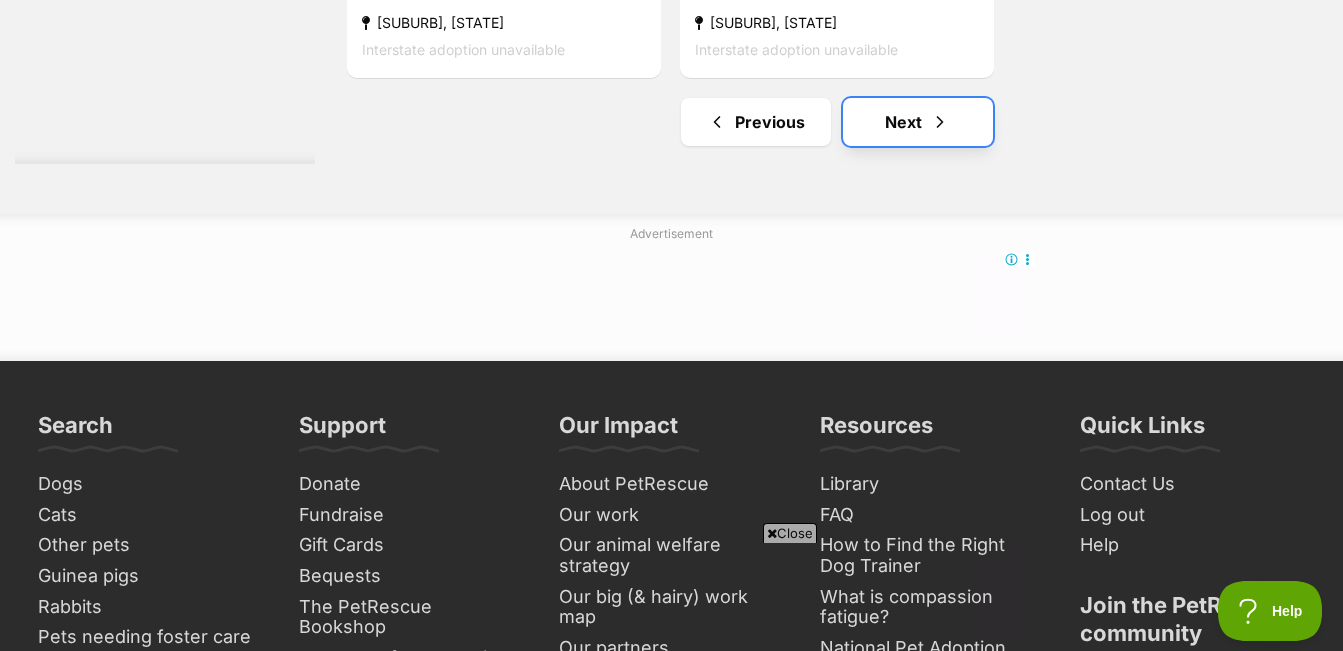 click on "Next" at bounding box center [918, 122] 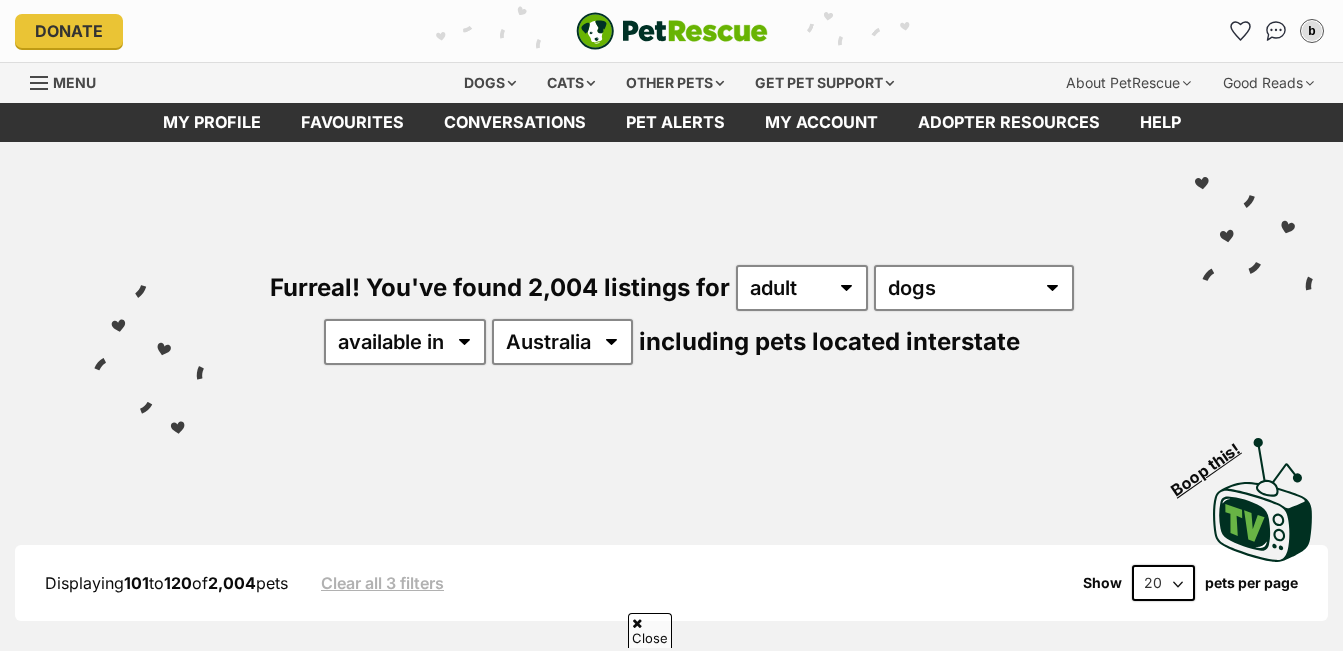 scroll, scrollTop: 500, scrollLeft: 0, axis: vertical 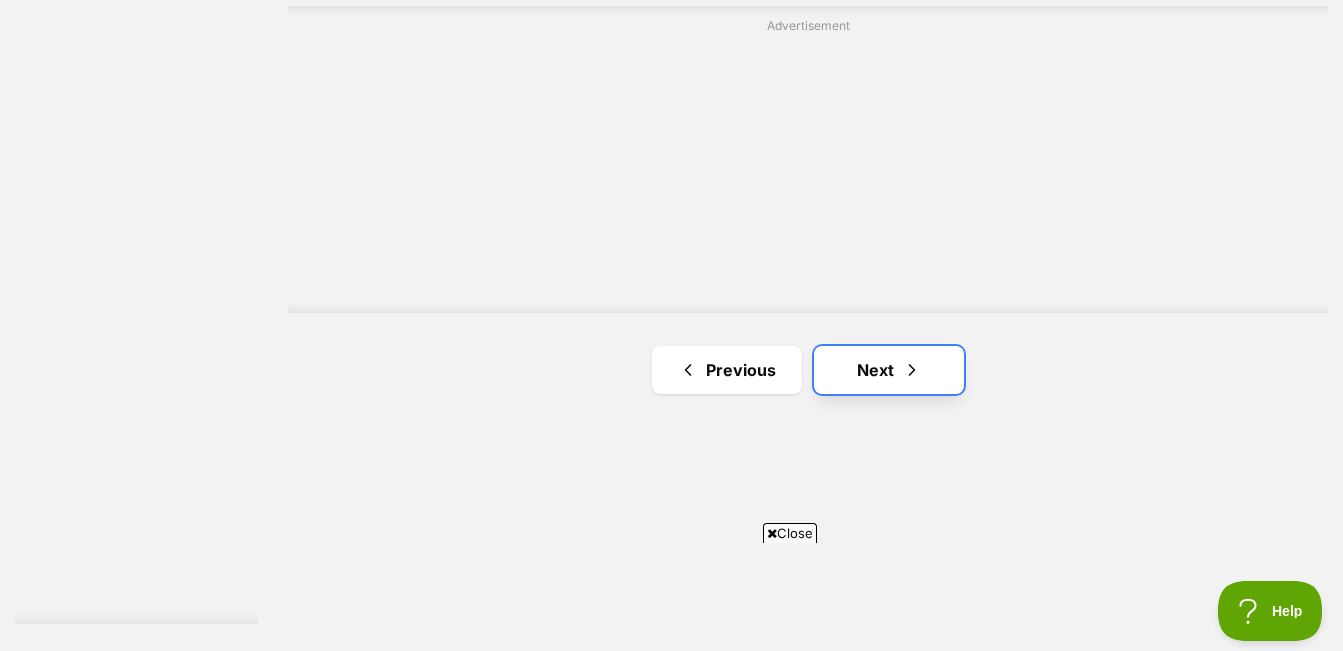 click at bounding box center (912, 370) 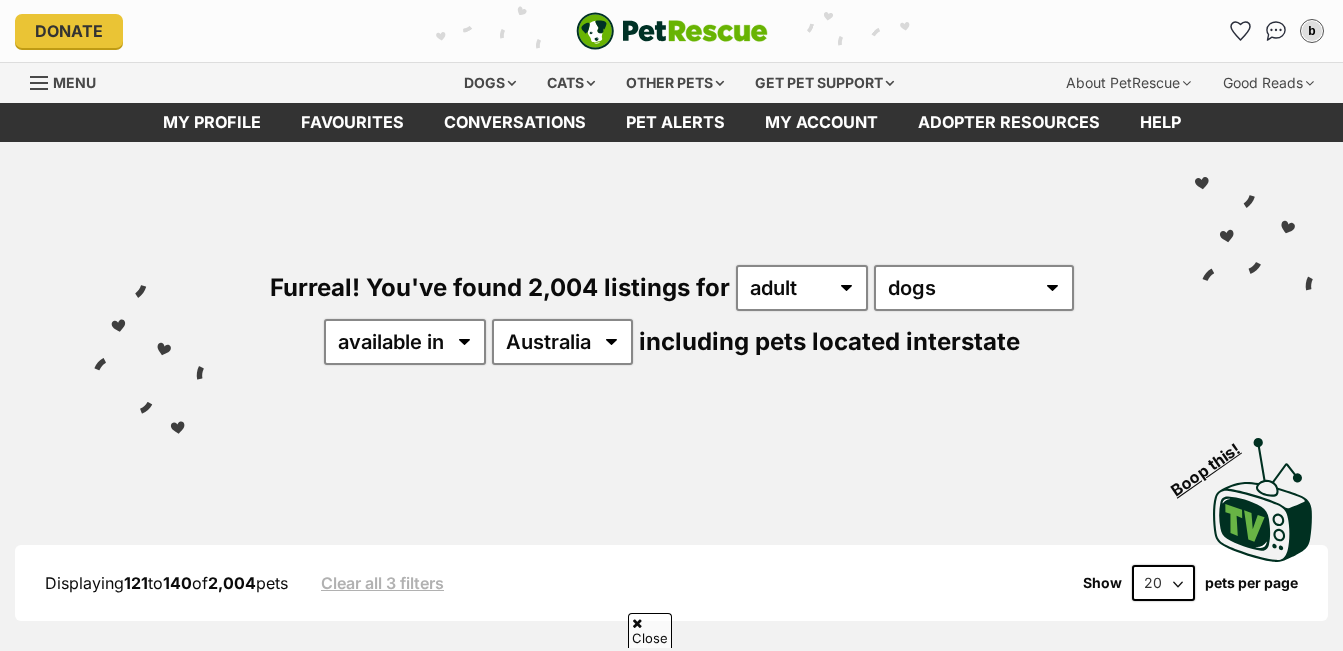 scroll, scrollTop: 400, scrollLeft: 0, axis: vertical 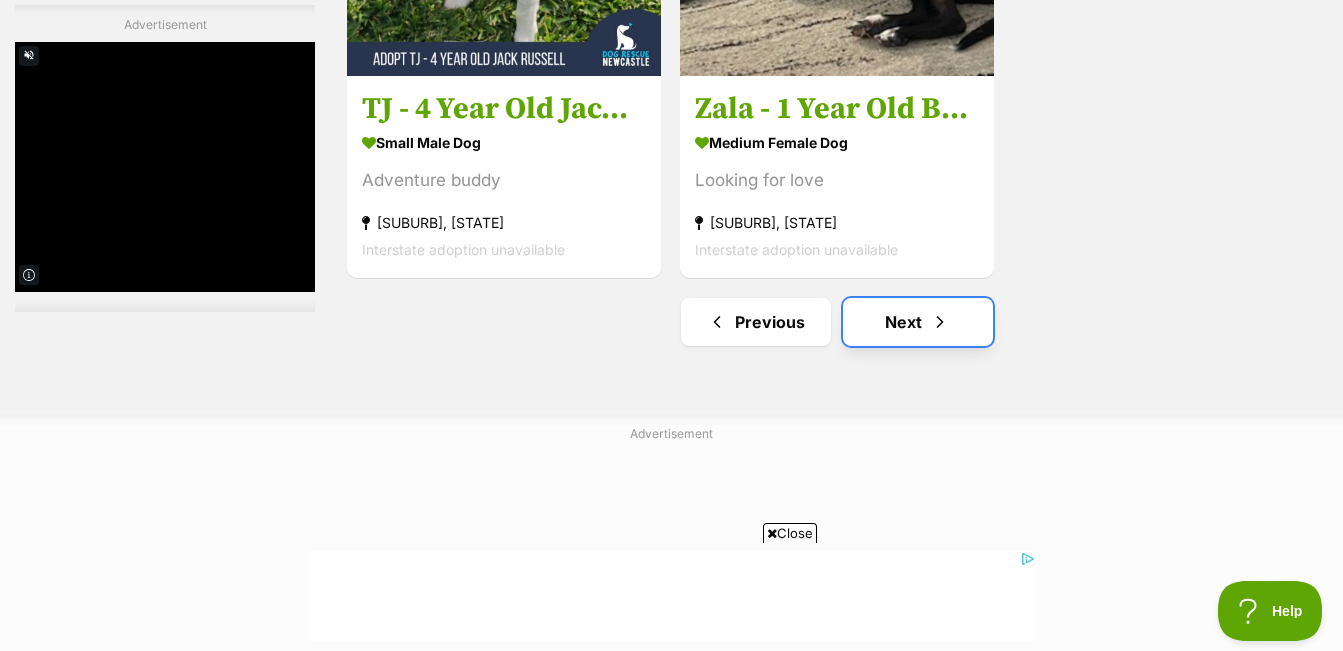 click at bounding box center [940, 322] 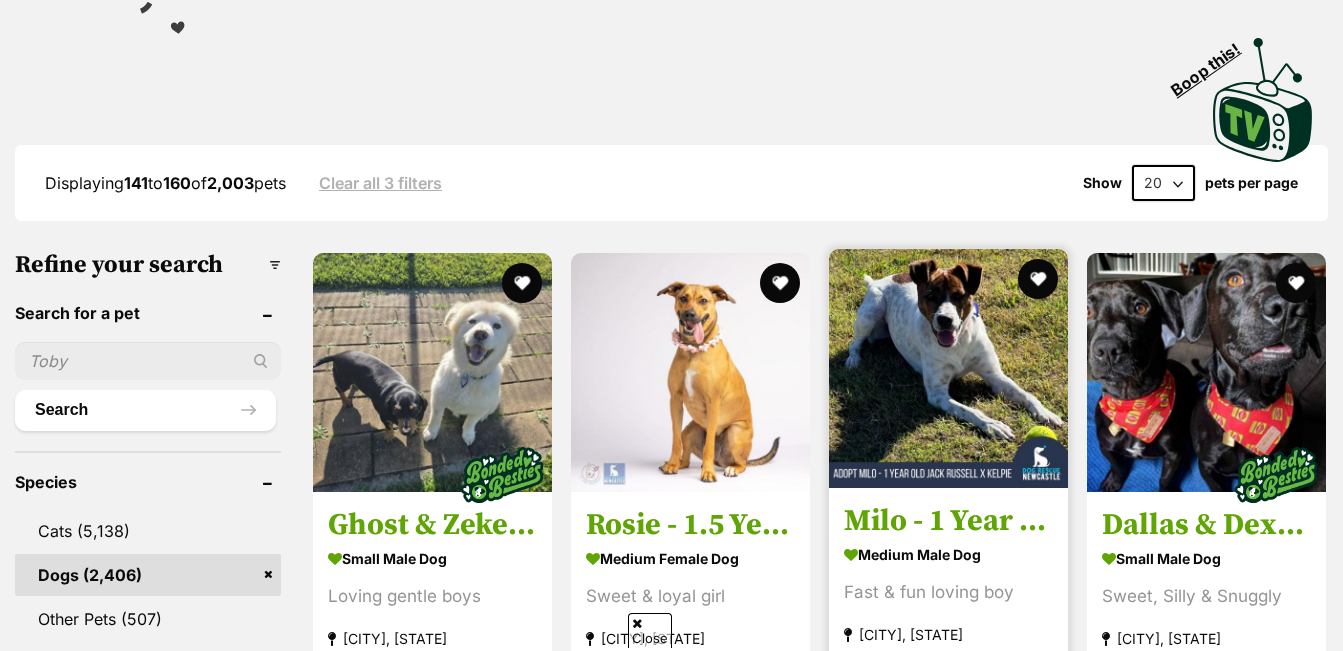 scroll, scrollTop: 400, scrollLeft: 0, axis: vertical 